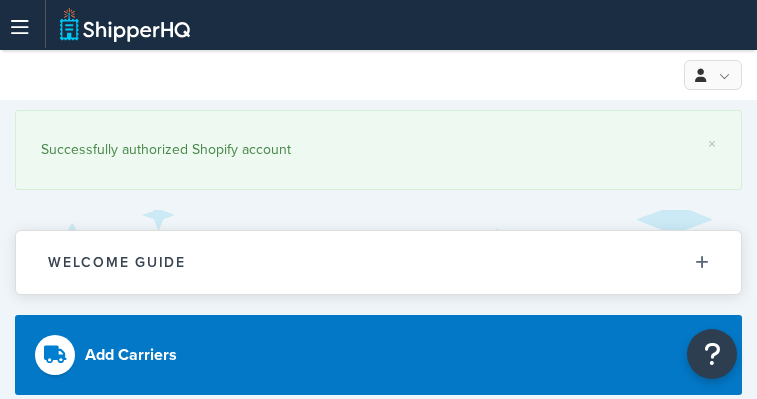 scroll, scrollTop: 0, scrollLeft: 0, axis: both 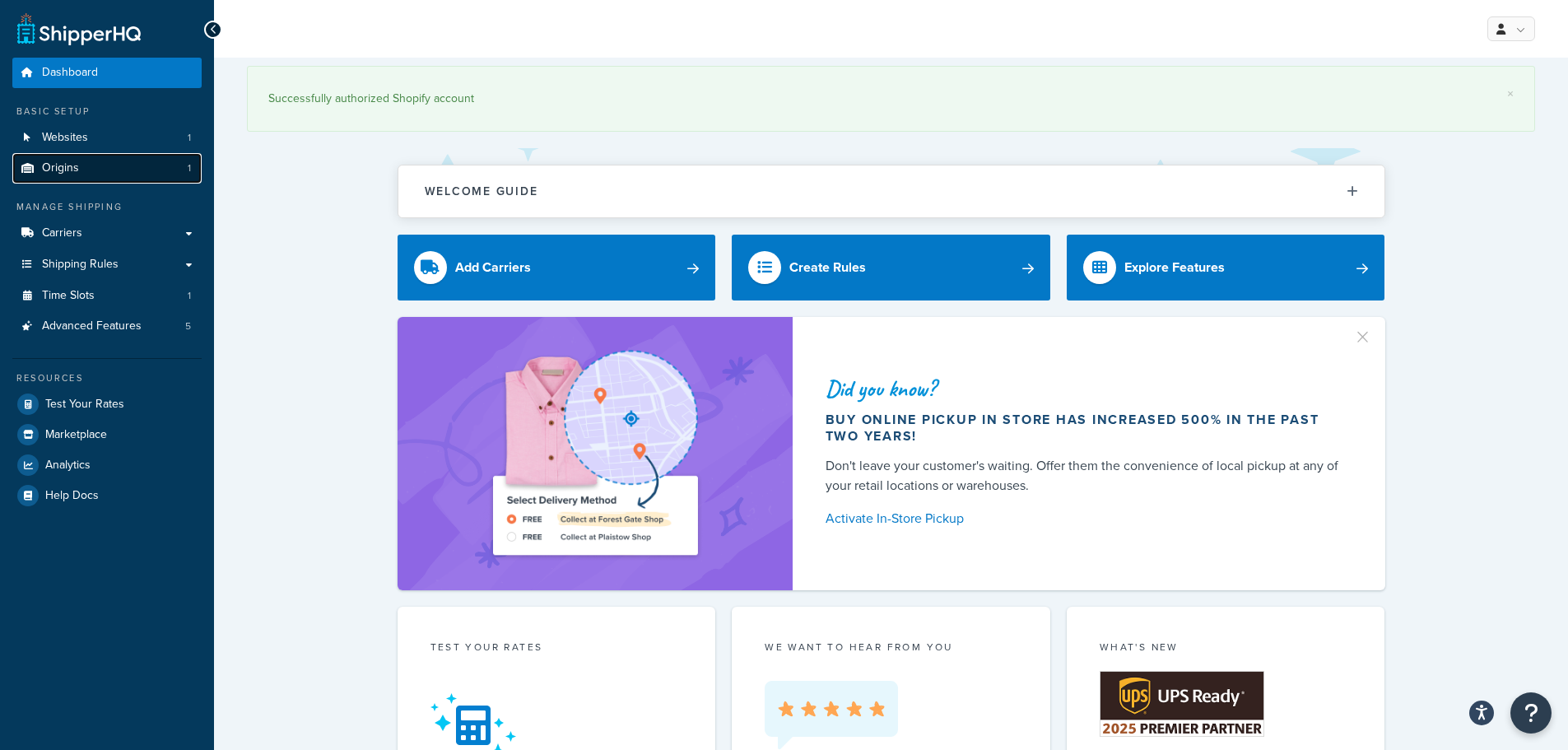 click on "Origins 1" at bounding box center [107, 168] 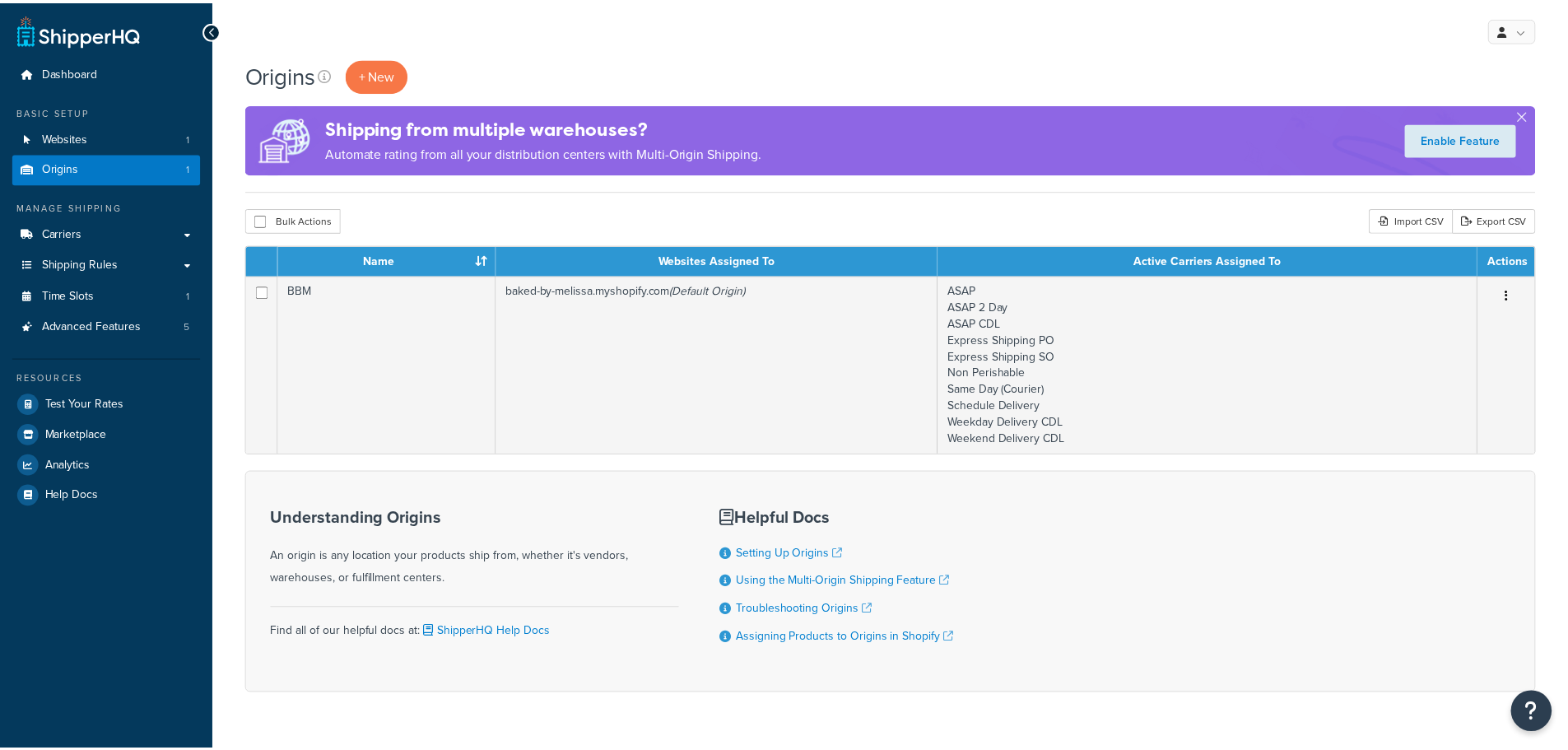 scroll, scrollTop: 0, scrollLeft: 0, axis: both 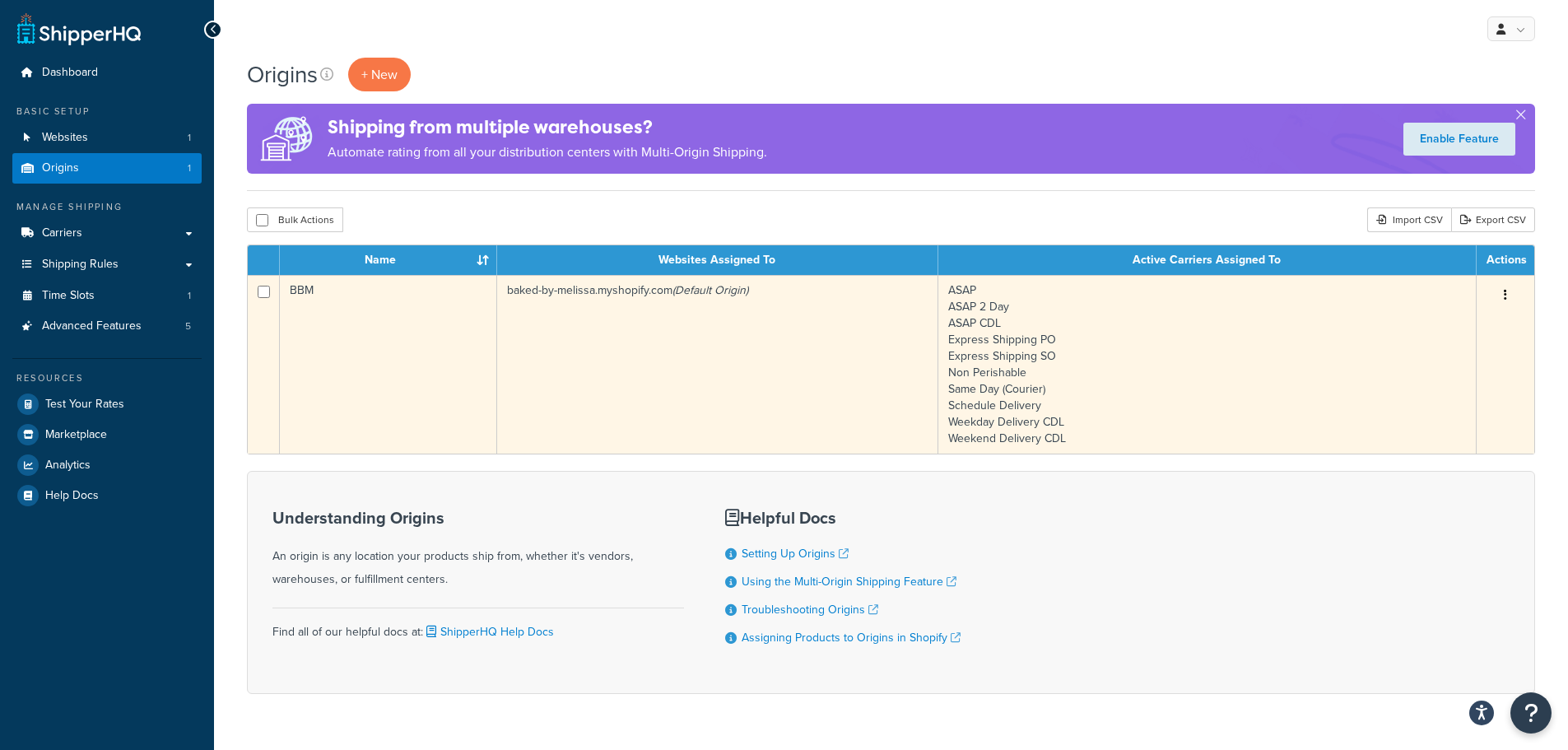 click on "baked-by-melissa.myshopify.com  (Default Origin)" at bounding box center (718, 364) 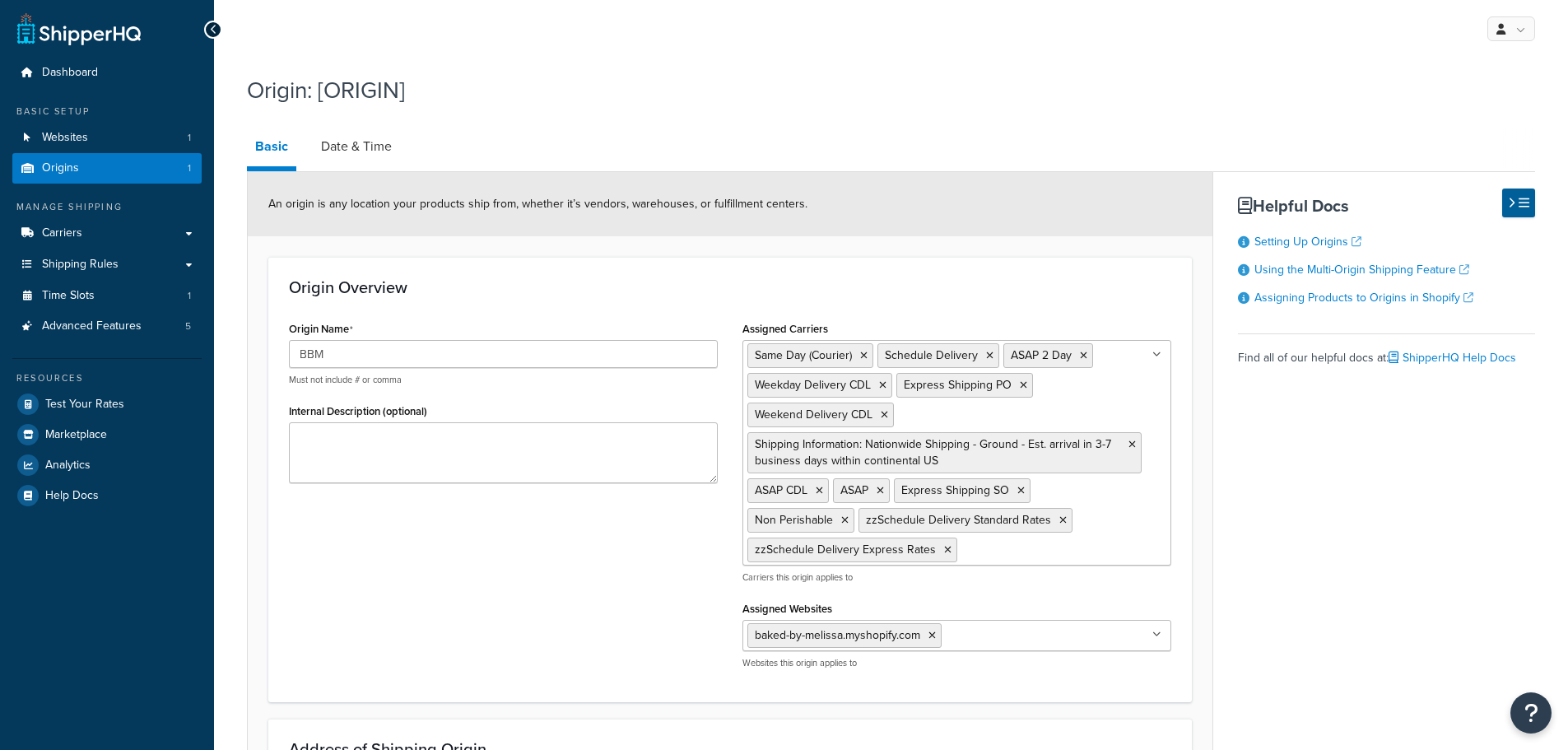 select on "30" 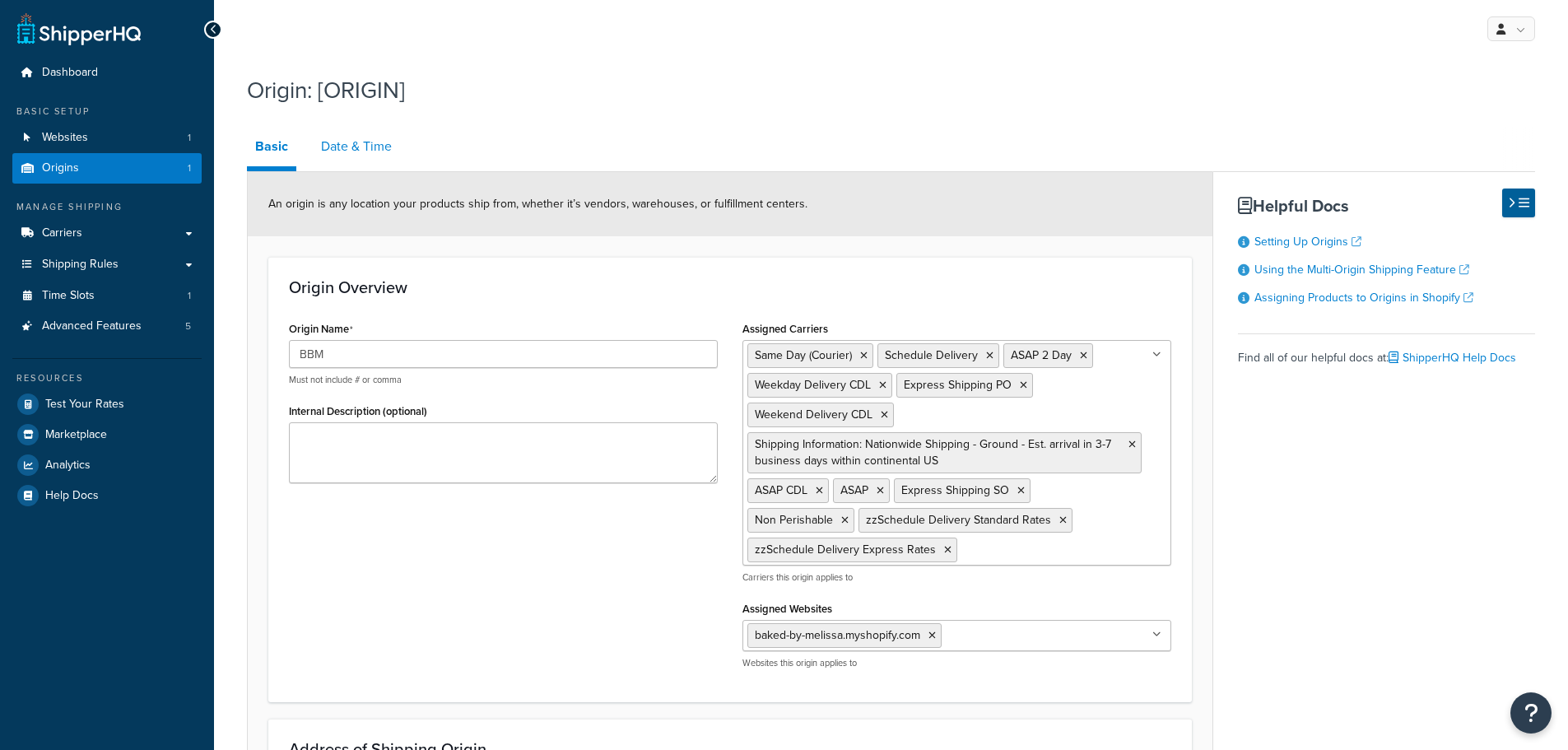 scroll, scrollTop: 0, scrollLeft: 0, axis: both 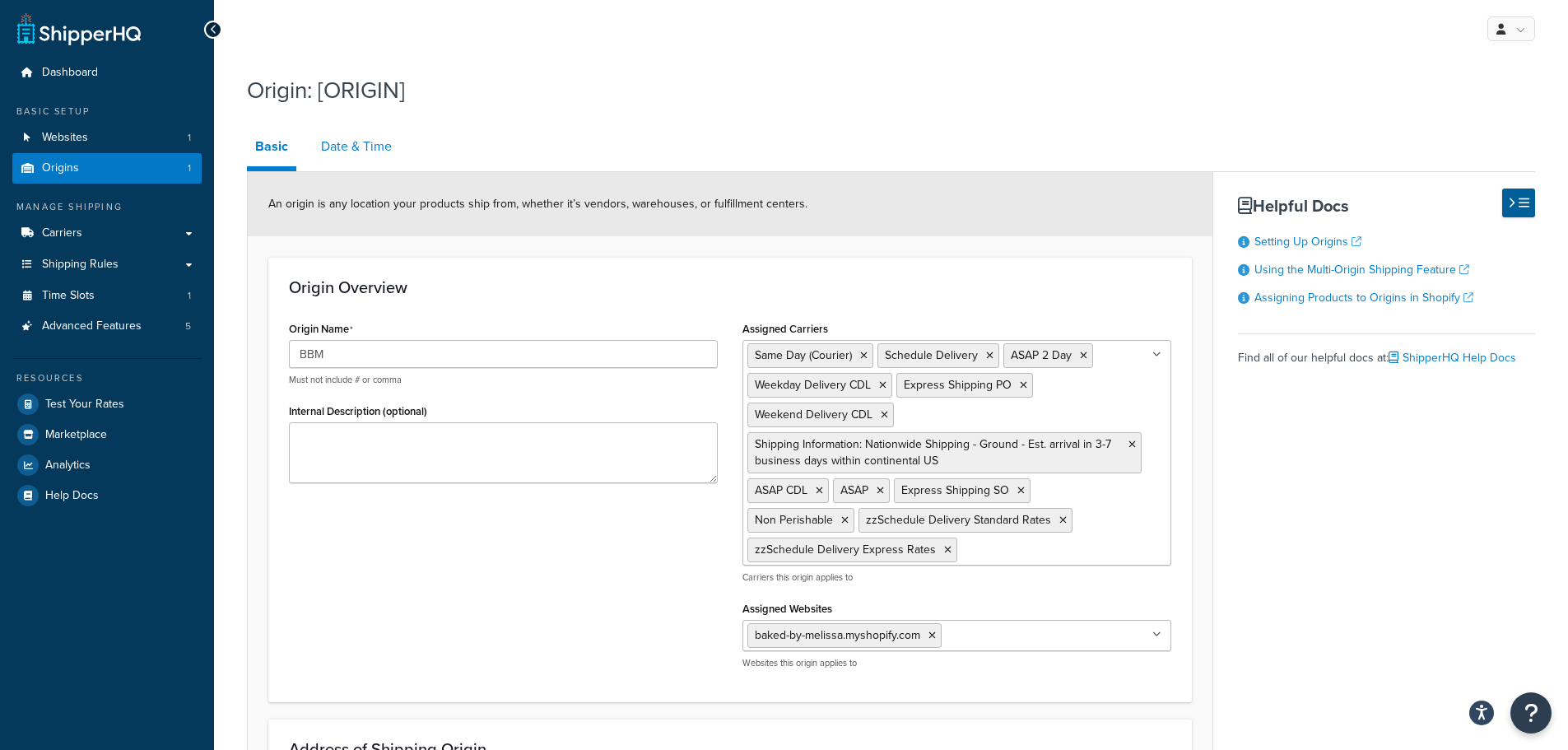 click on "Date & Time" at bounding box center (356, 147) 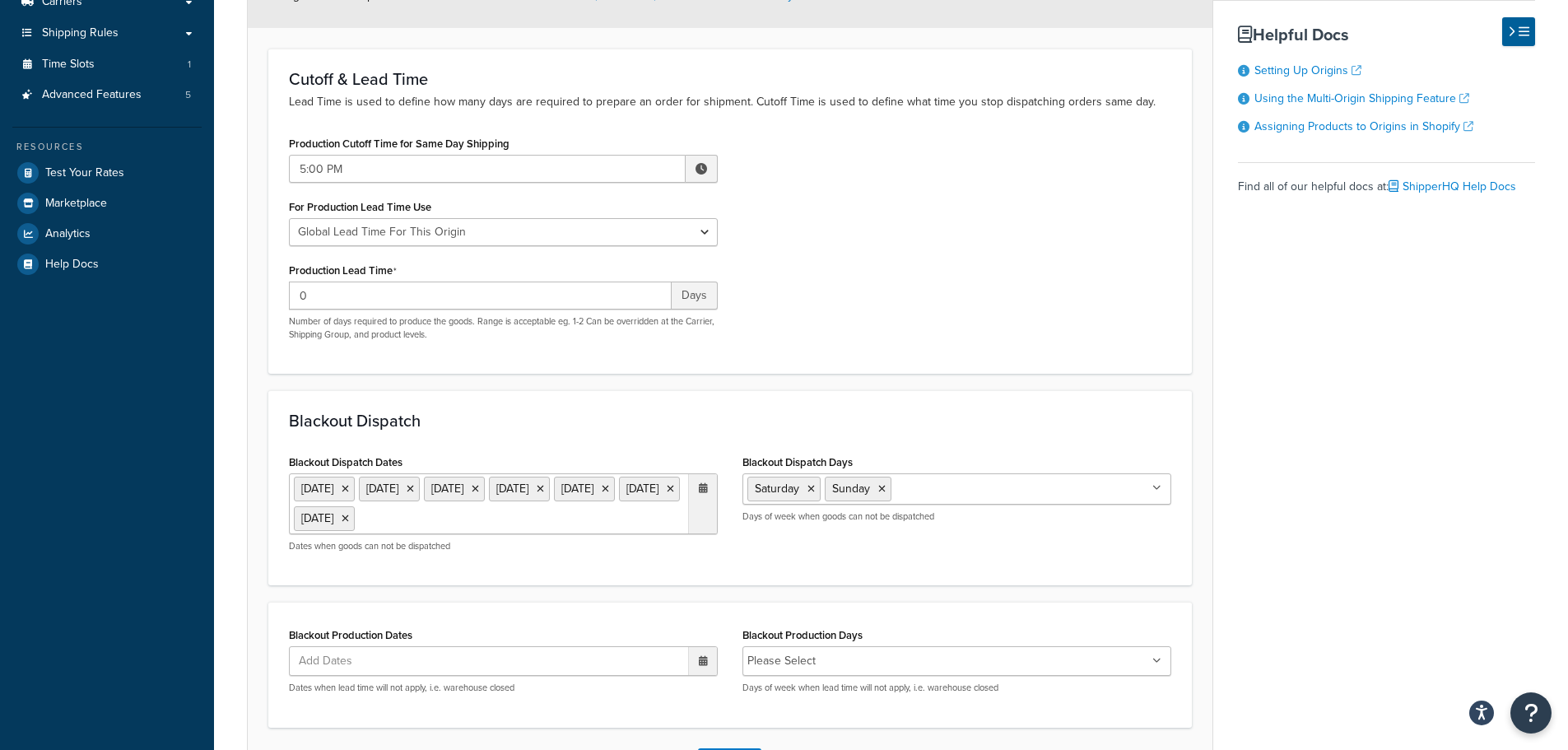 scroll, scrollTop: 0, scrollLeft: 0, axis: both 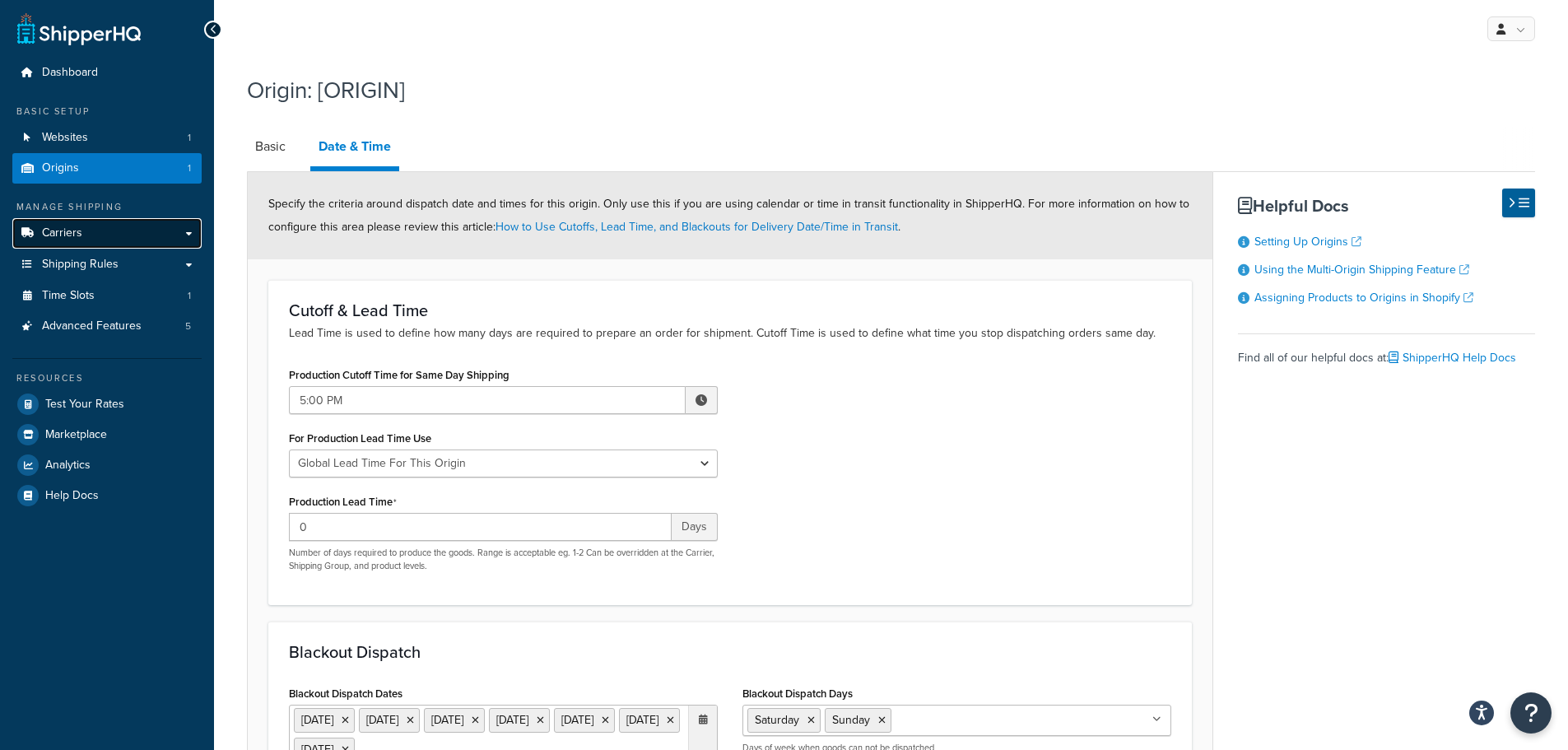 click on "Carriers" at bounding box center (107, 233) 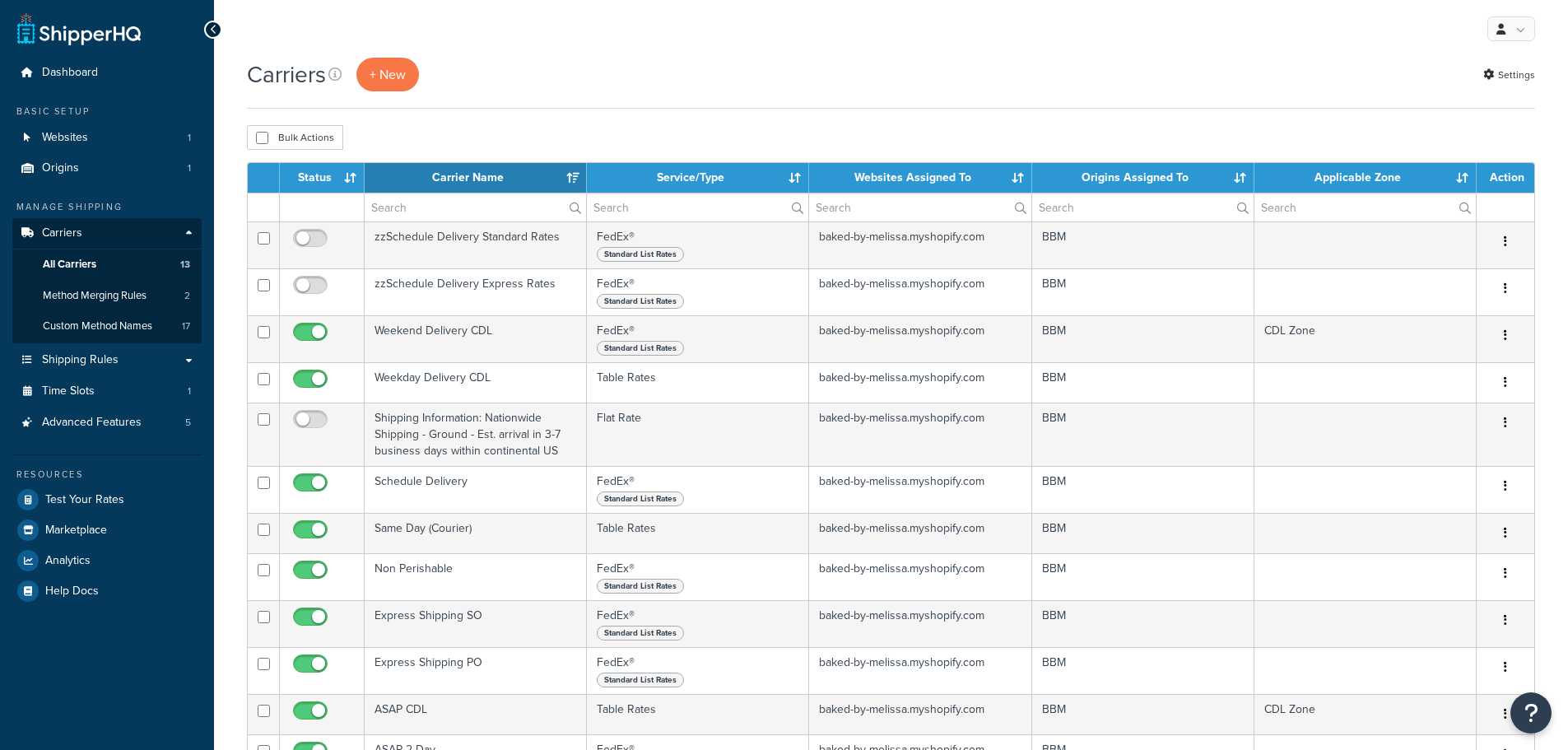 select on "15" 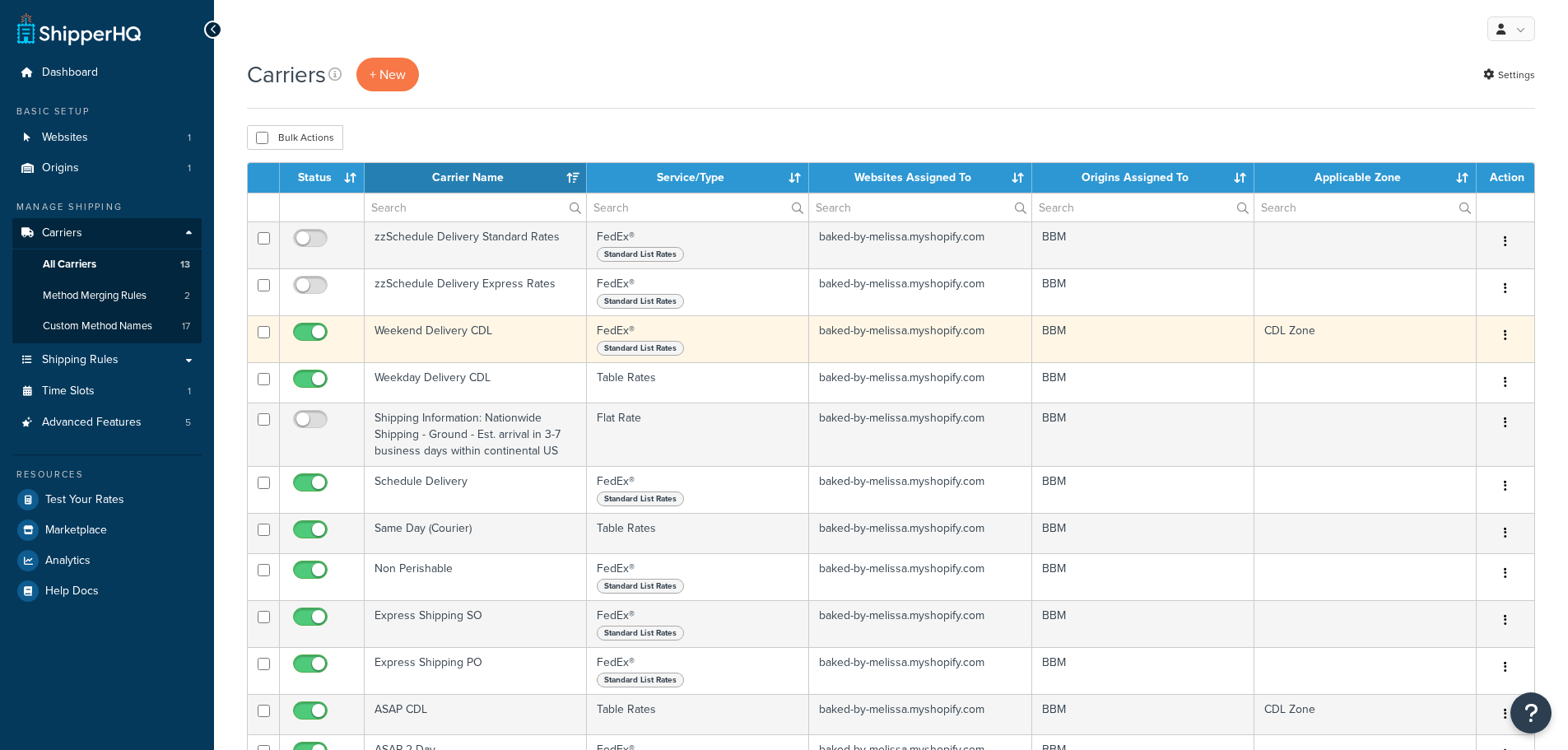 scroll, scrollTop: 0, scrollLeft: 0, axis: both 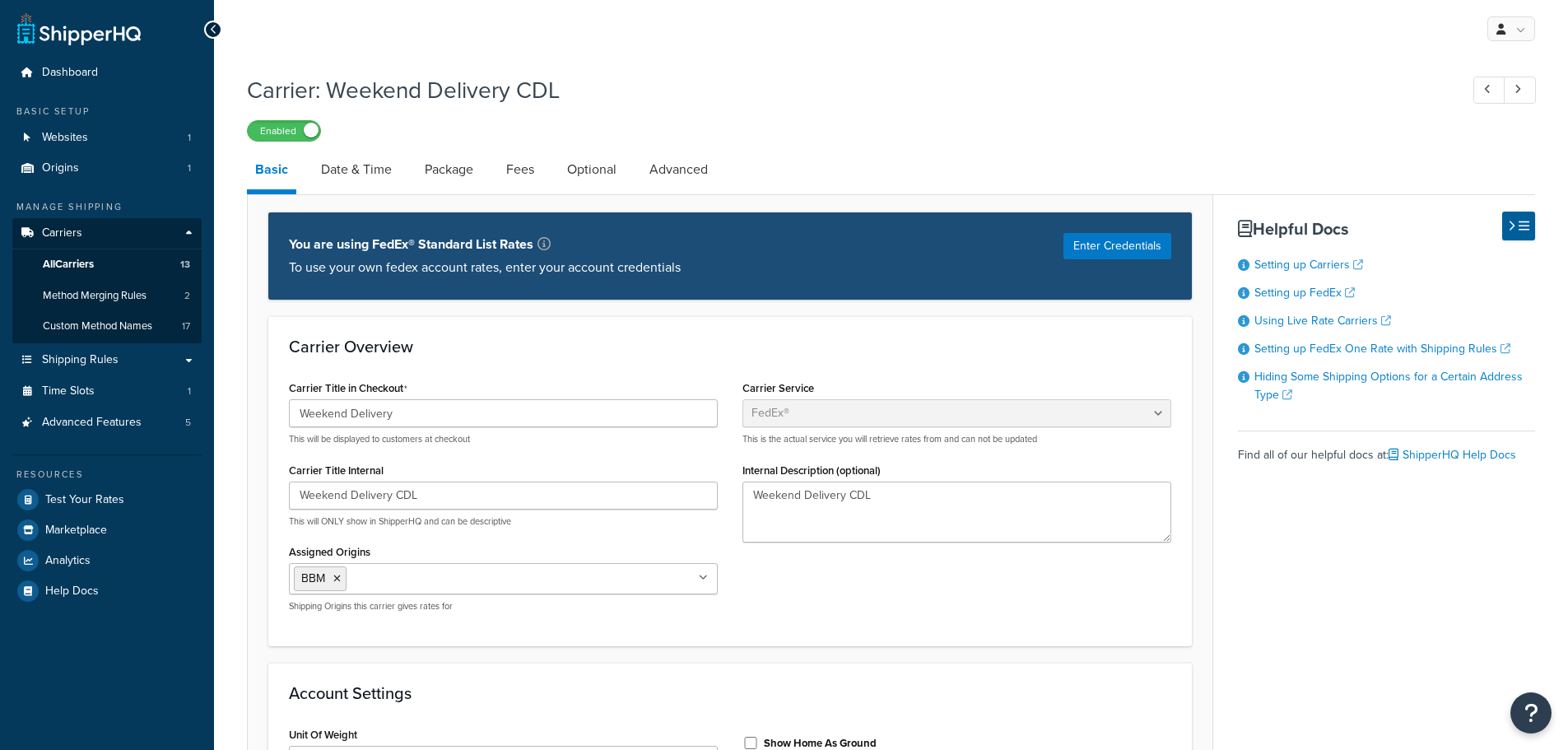 select on "fedEx" 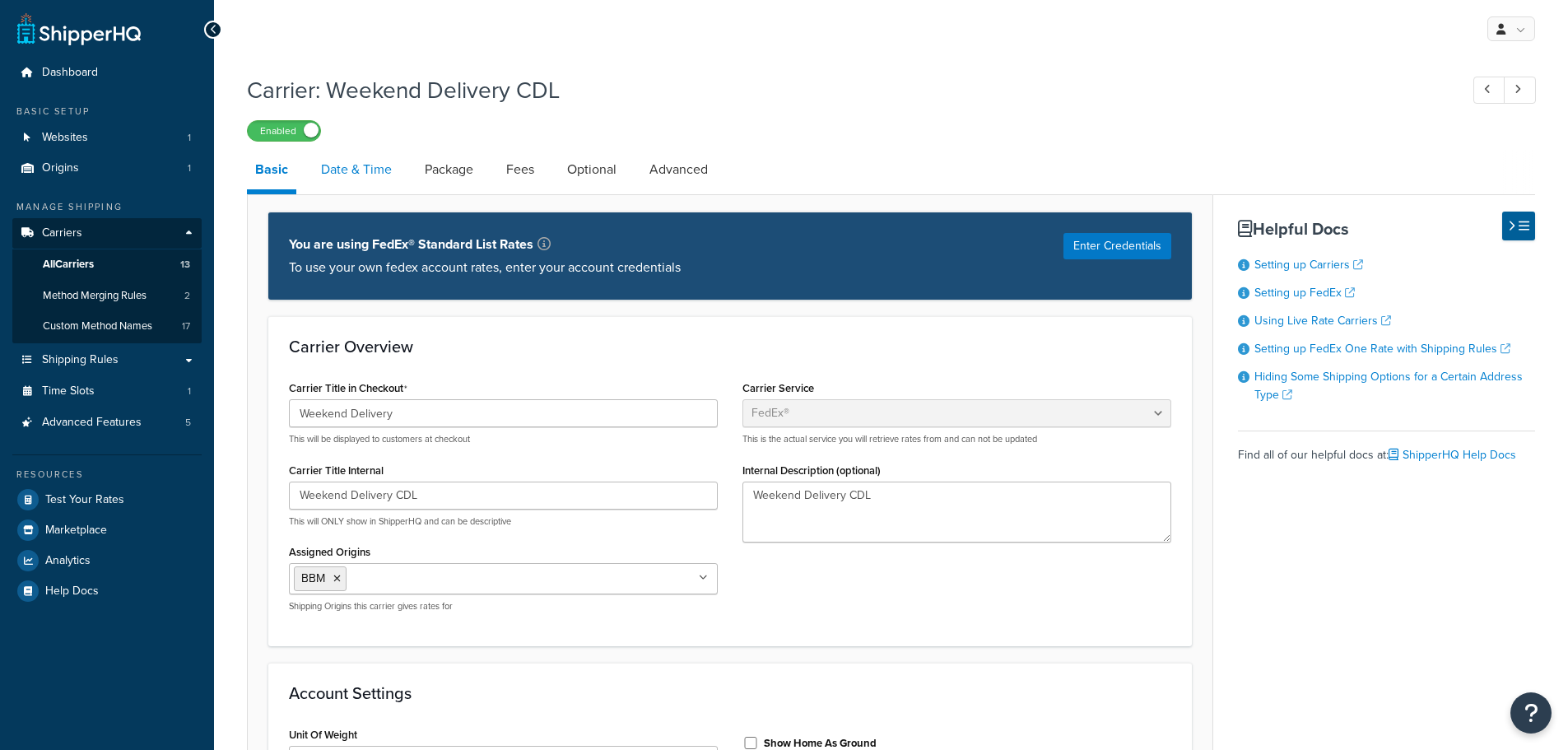 scroll, scrollTop: 0, scrollLeft: 0, axis: both 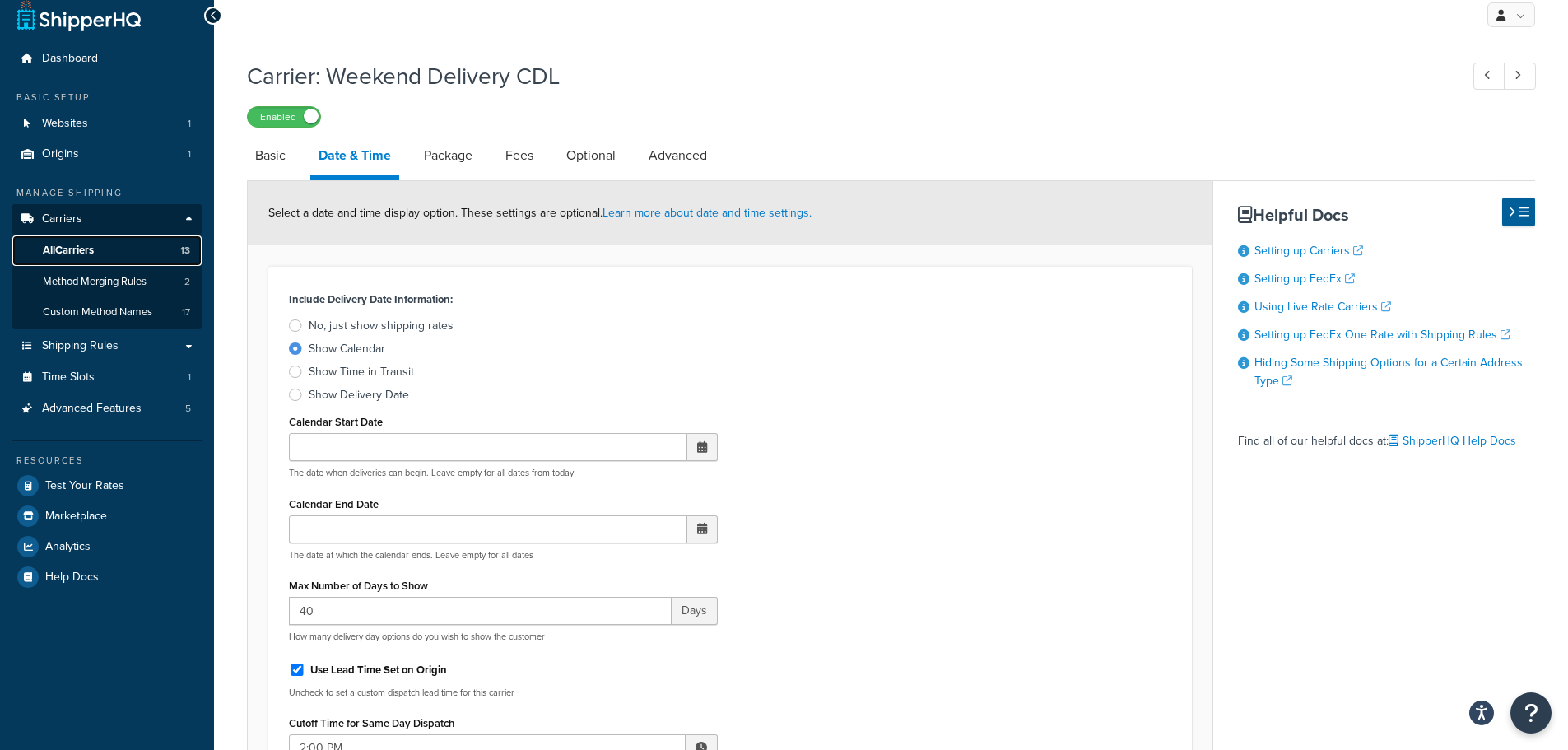 click on "All  Carriers" at bounding box center [68, 250] 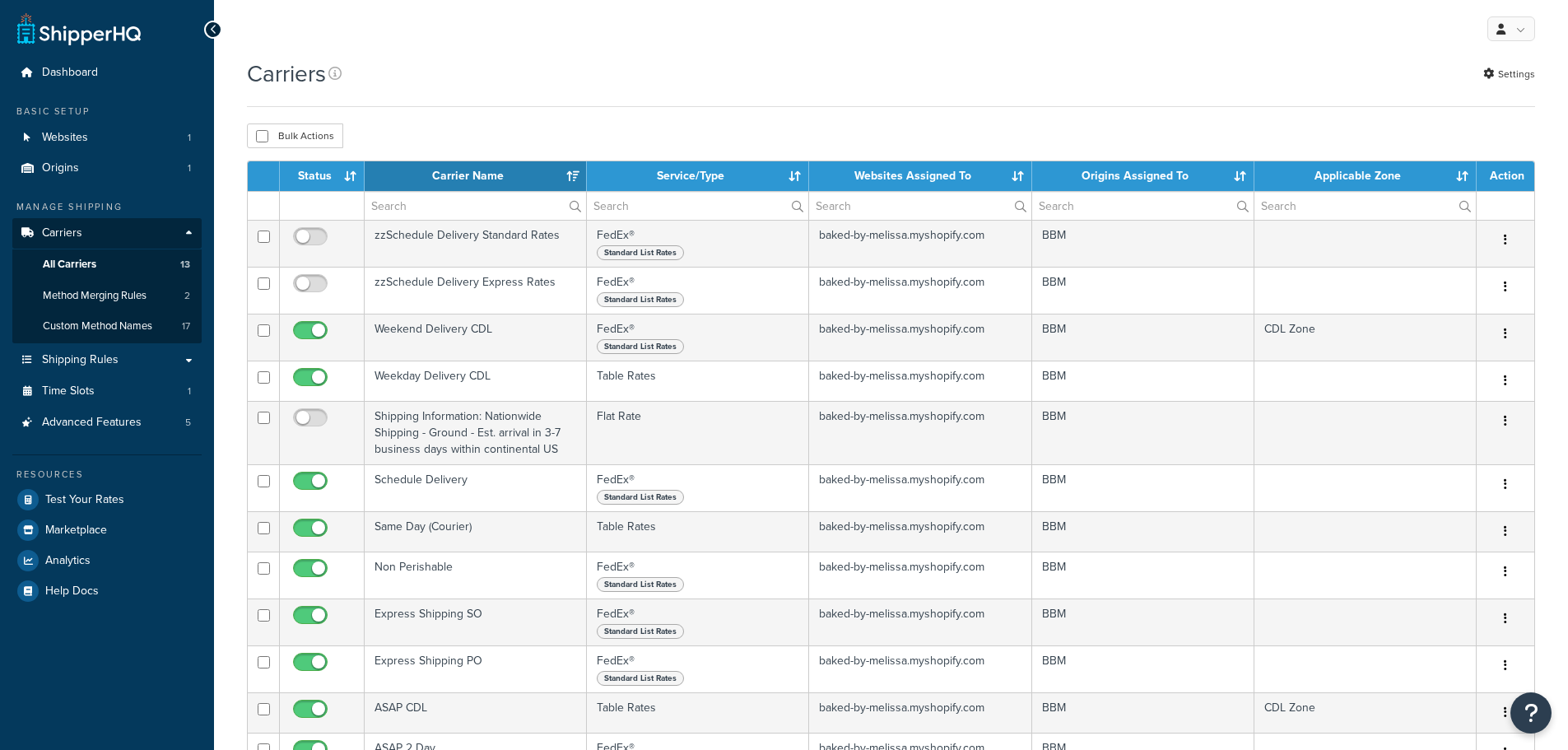 select on "15" 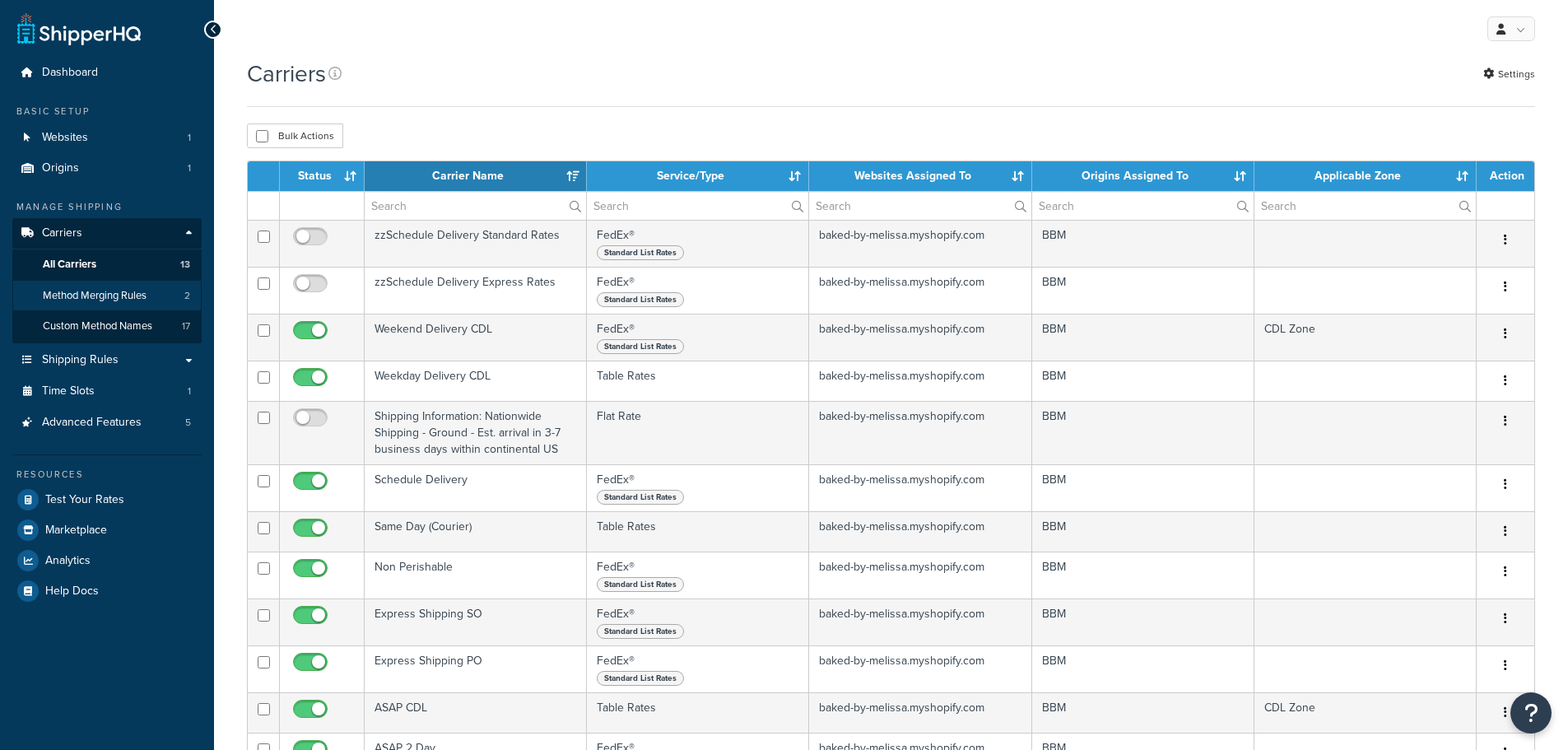 scroll, scrollTop: 0, scrollLeft: 0, axis: both 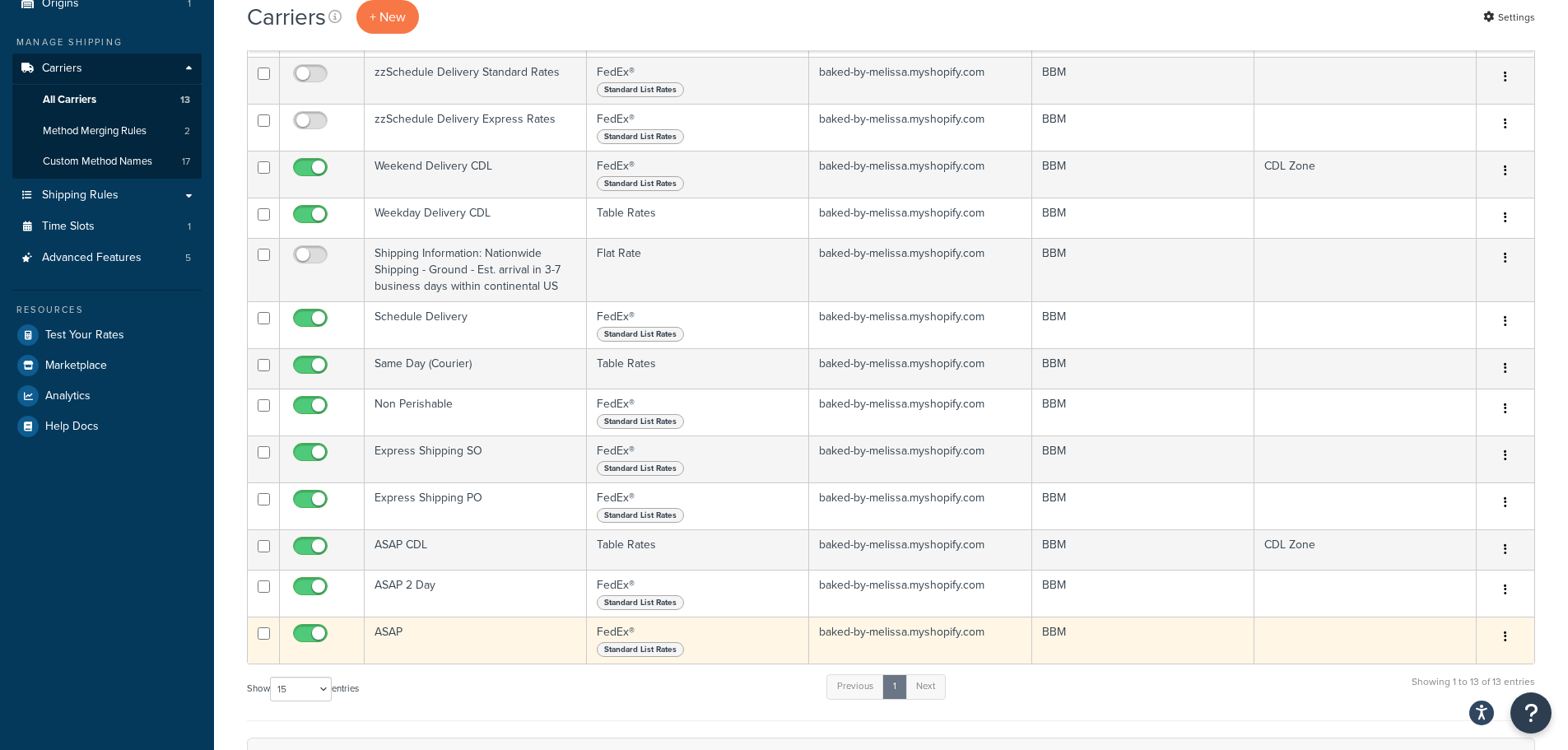 click on "ASAP" at bounding box center [476, 640] 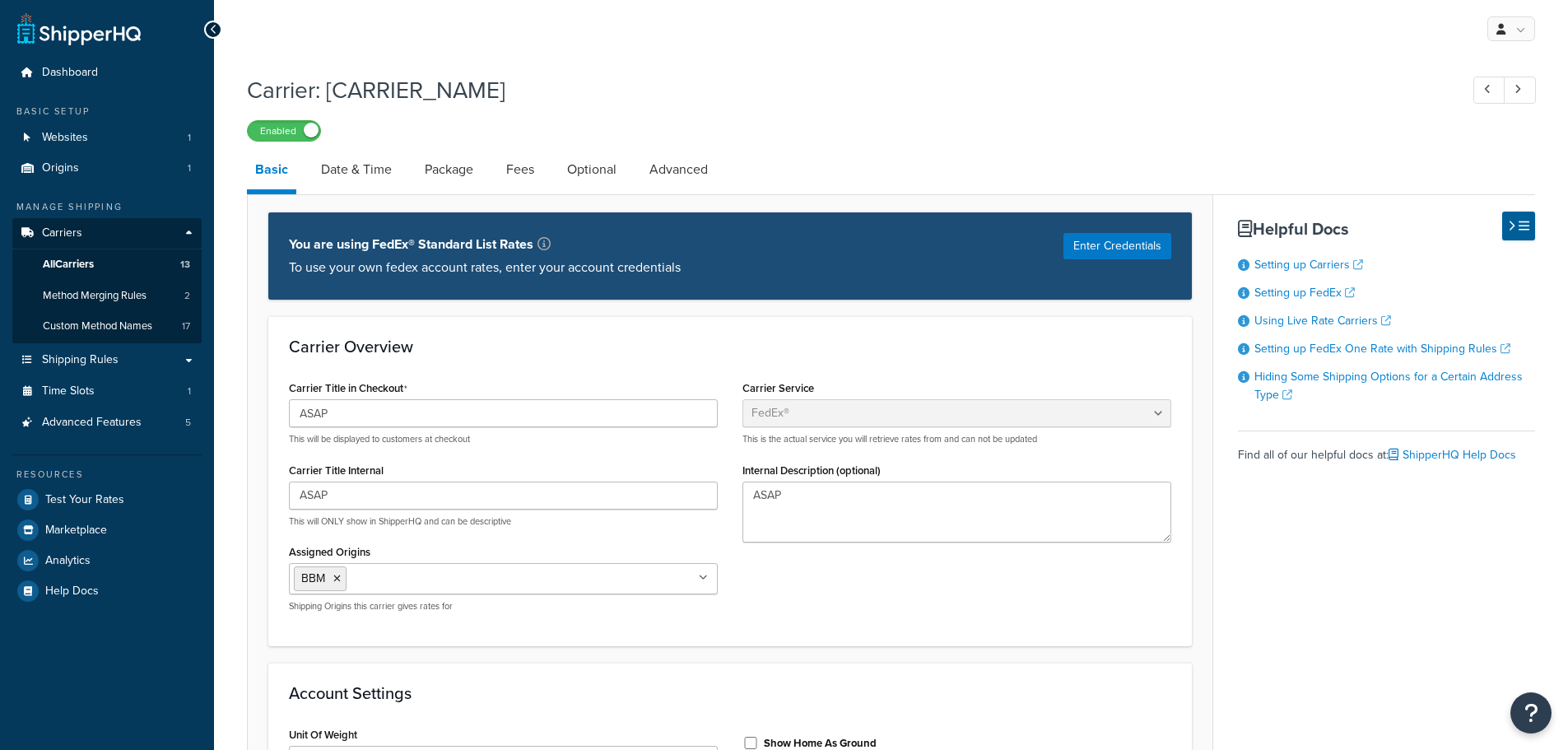 select on "fedEx" 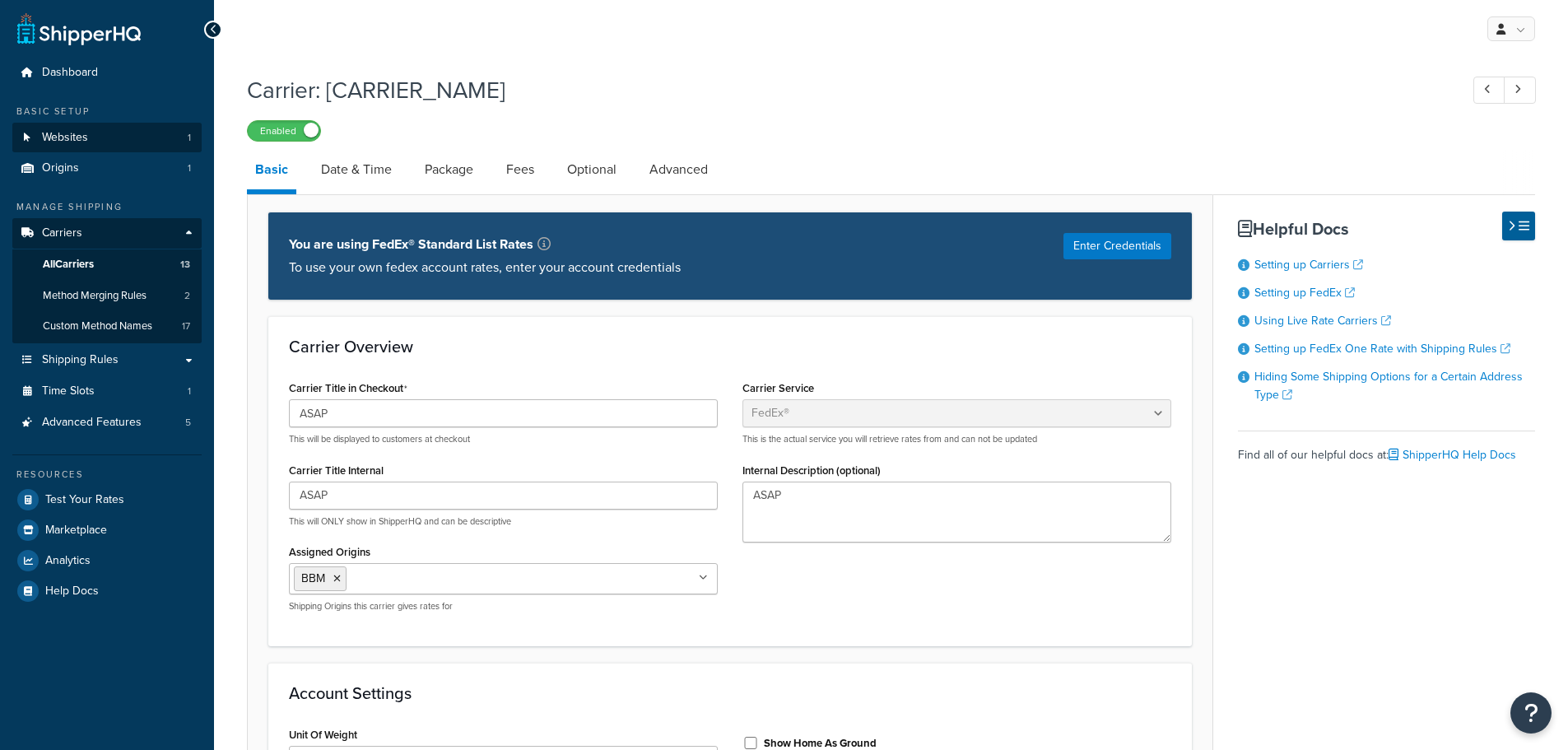 scroll, scrollTop: 0, scrollLeft: 0, axis: both 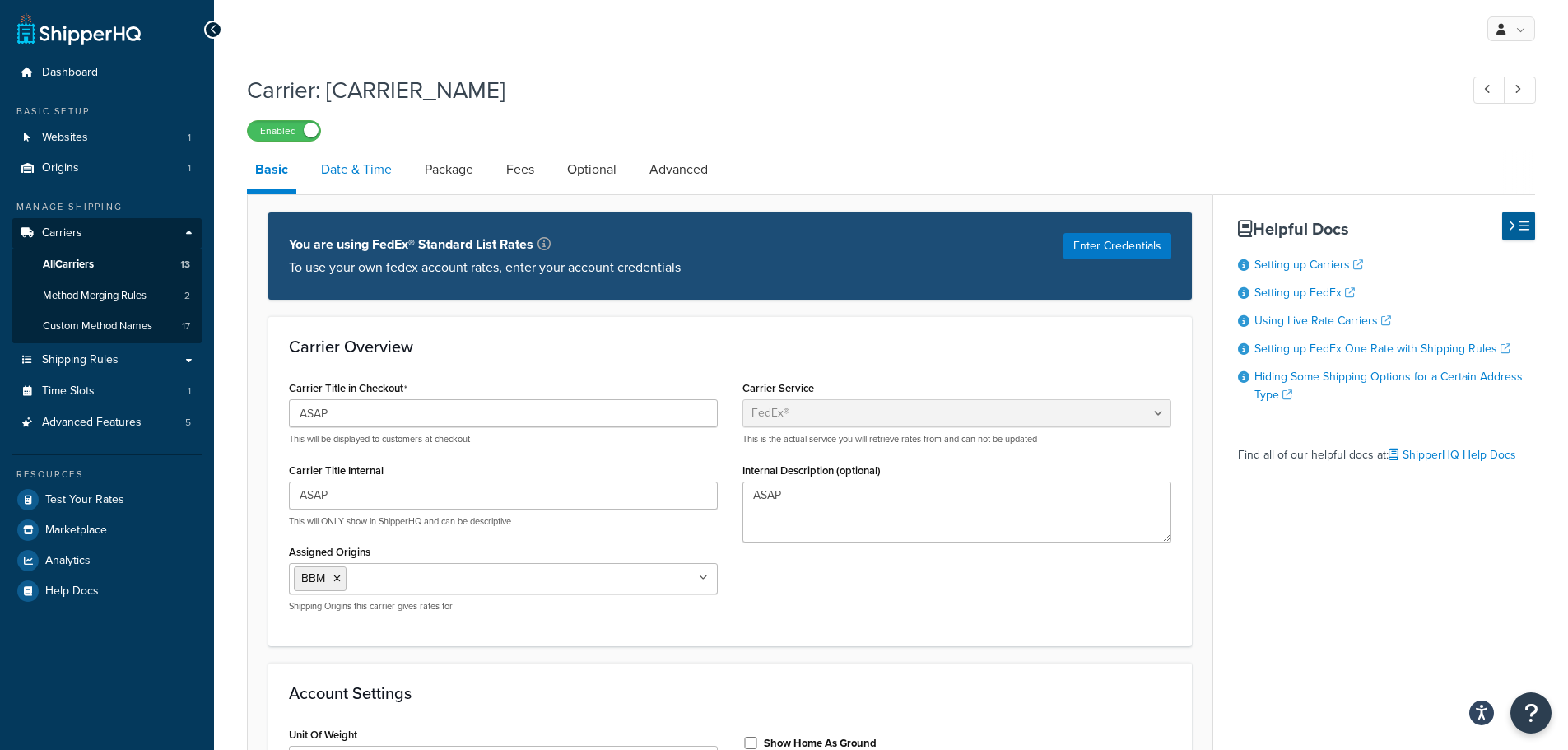 click on "Date & Time" at bounding box center (356, 170) 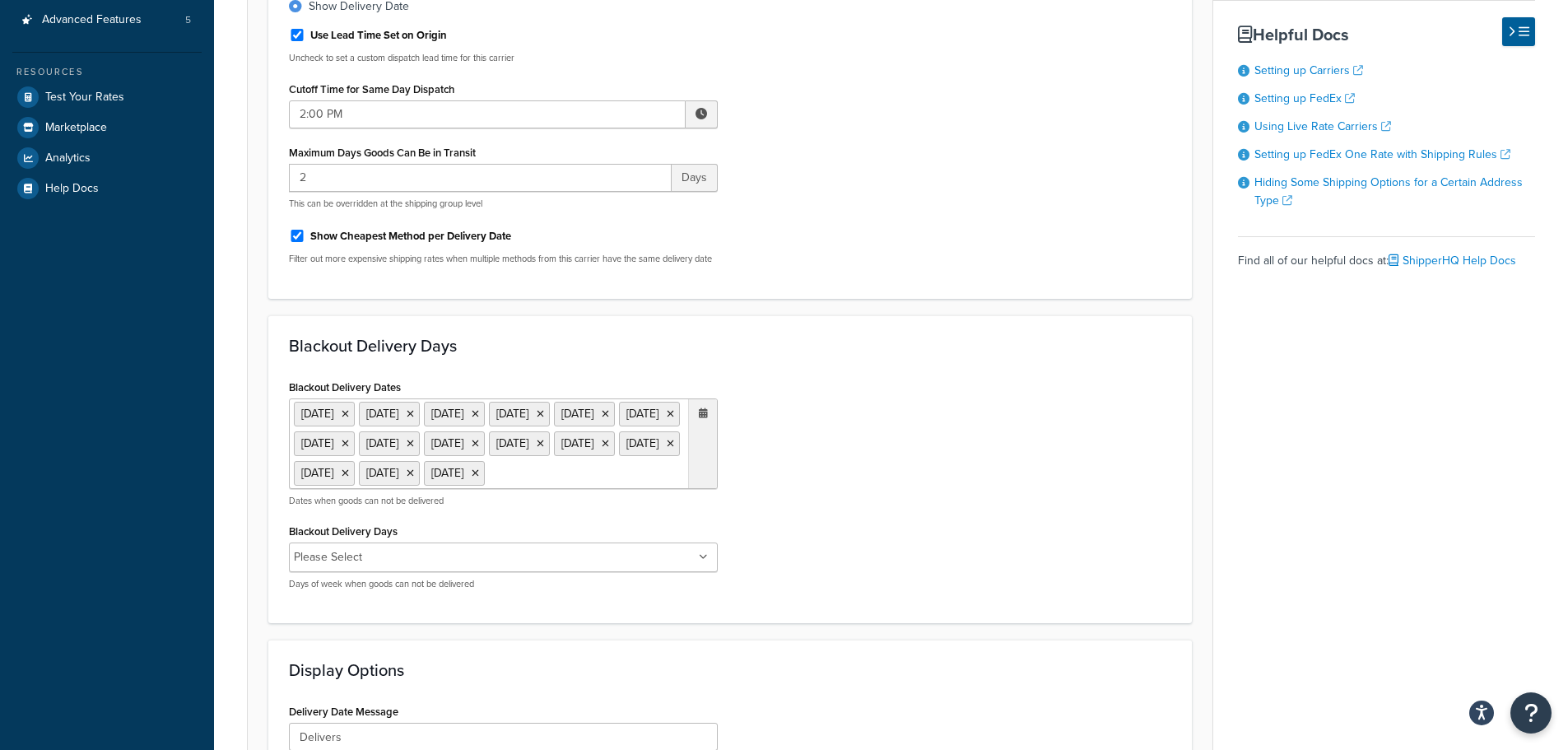 scroll, scrollTop: 0, scrollLeft: 0, axis: both 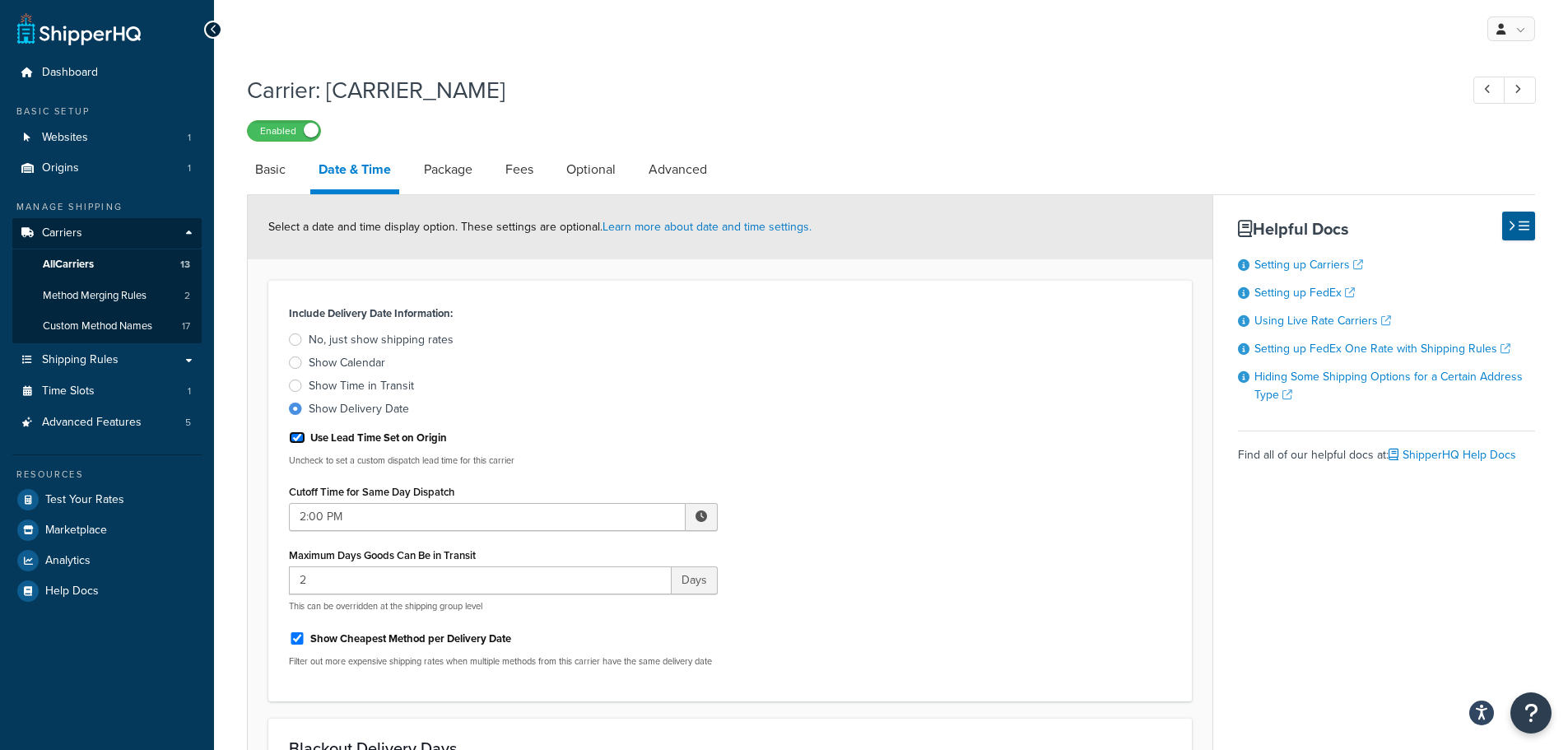 click on "Use Lead Time Set on Origin" at bounding box center [297, 437] 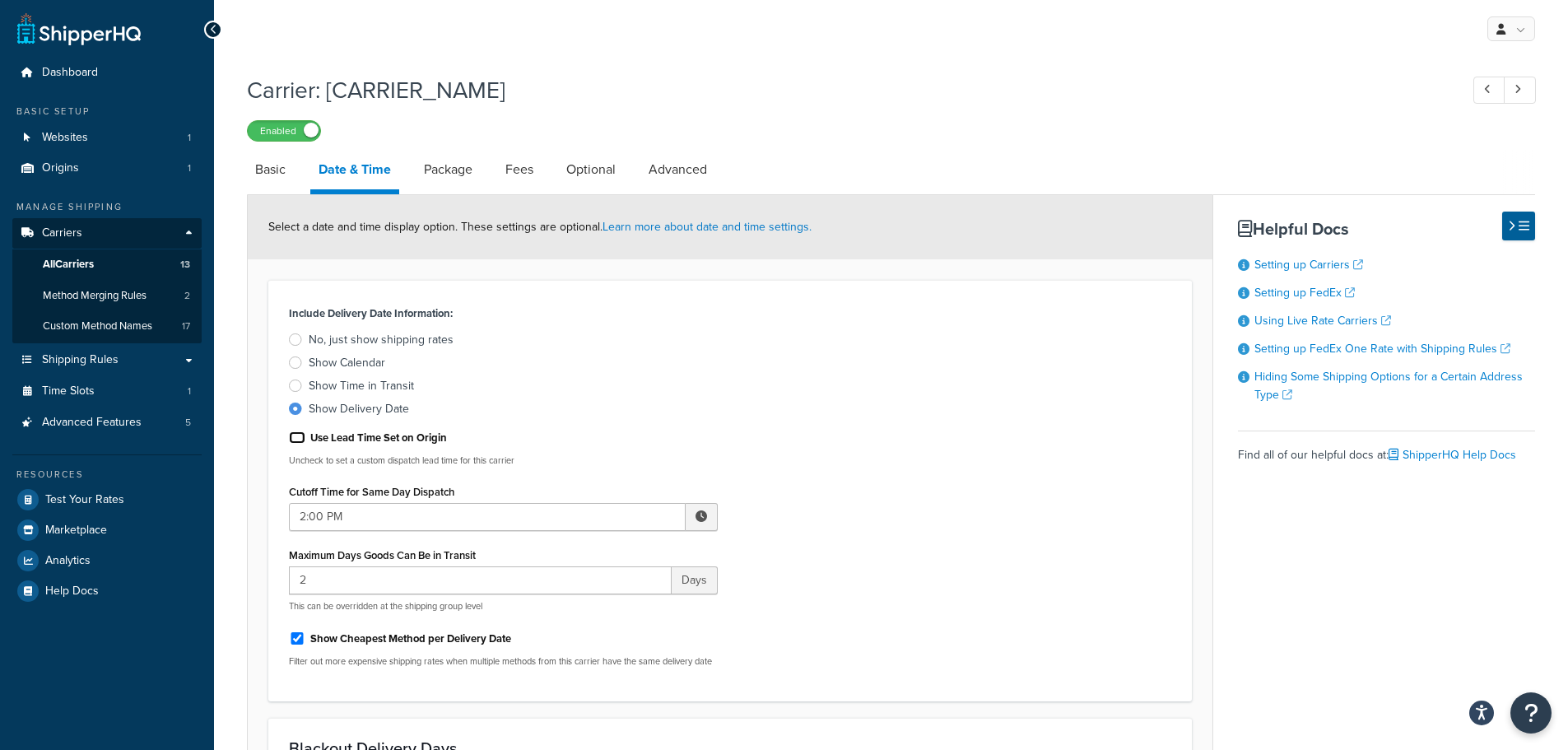 checkbox on "false" 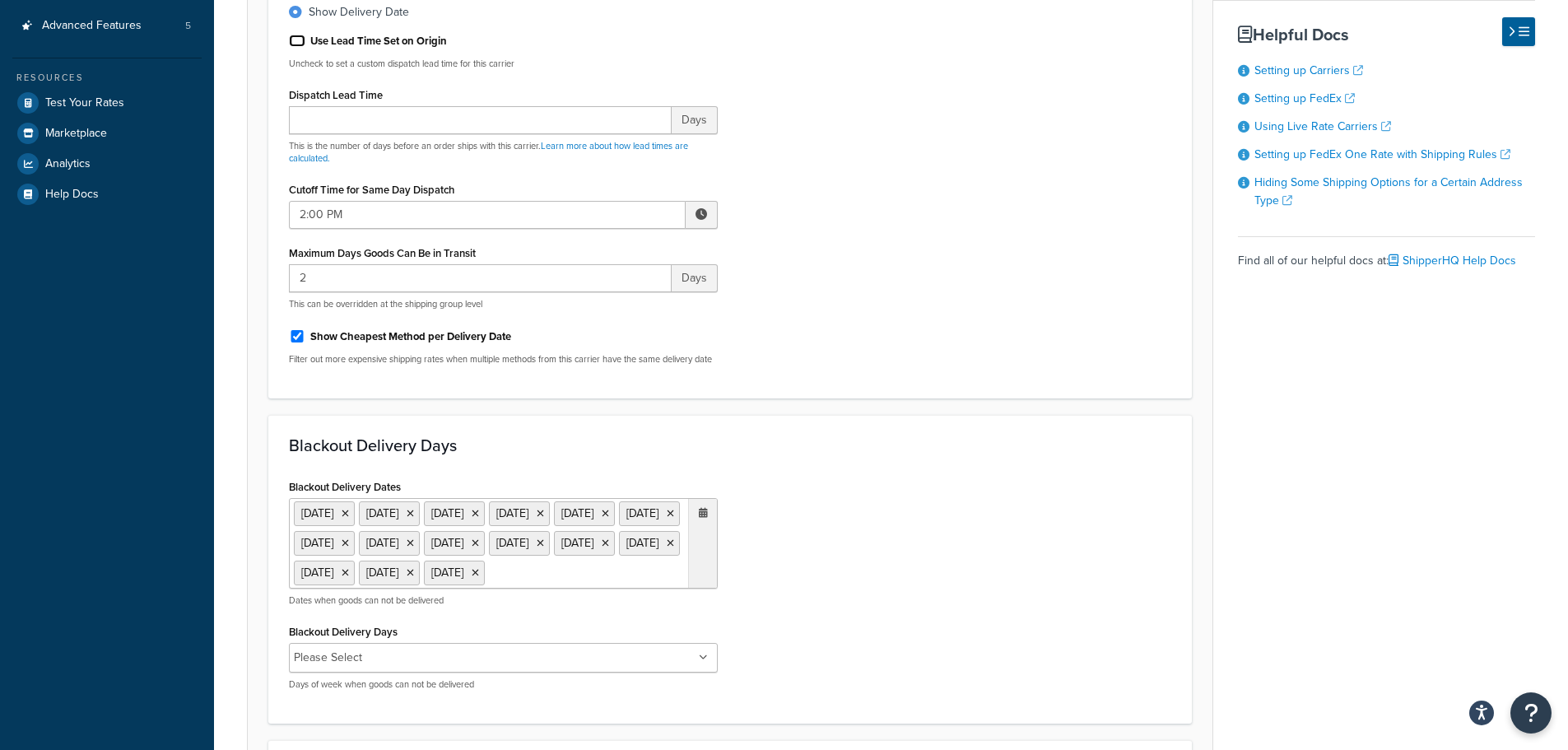 scroll, scrollTop: 247, scrollLeft: 0, axis: vertical 